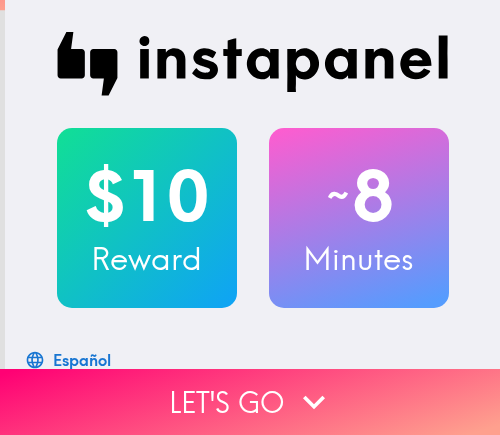 scroll, scrollTop: 0, scrollLeft: 0, axis: both 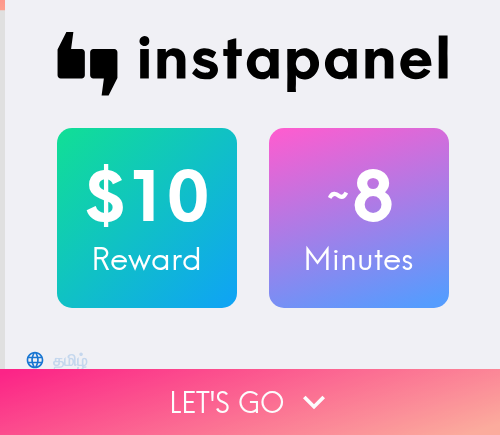 click on "Let's go" at bounding box center [250, 402] 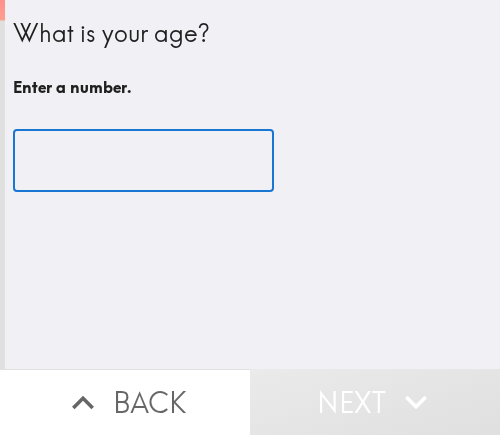 click at bounding box center [143, 161] 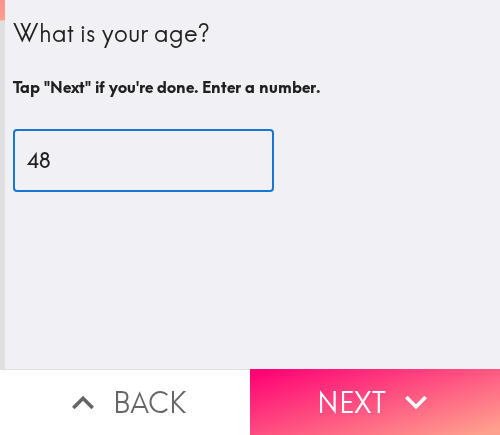 type on "48" 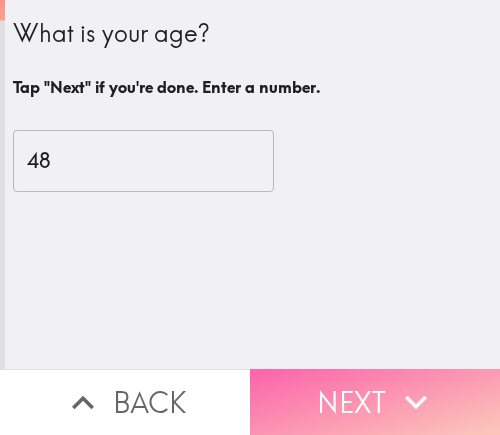 click on "Next" at bounding box center (375, 402) 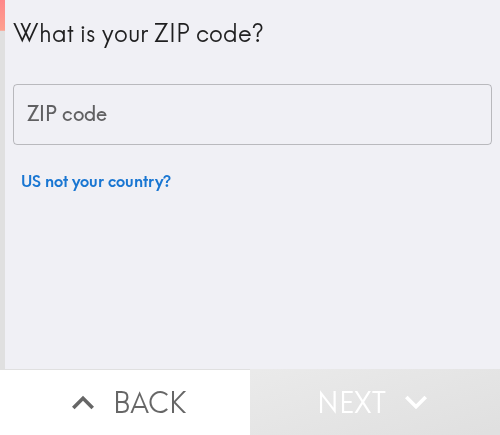click on "ZIP code" at bounding box center [252, 115] 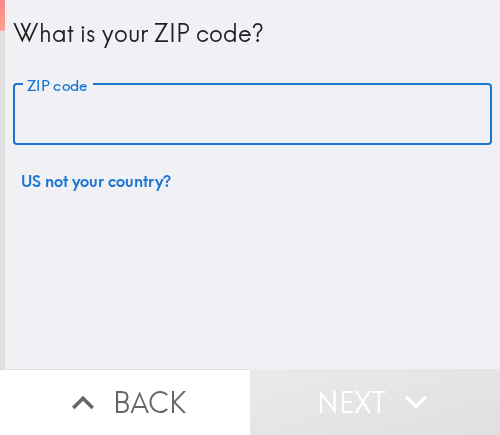 paste on "11801" 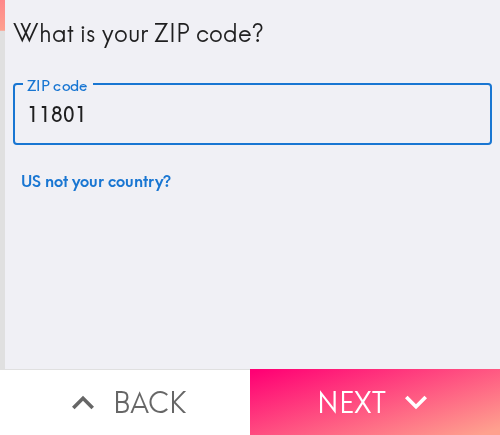type on "11801" 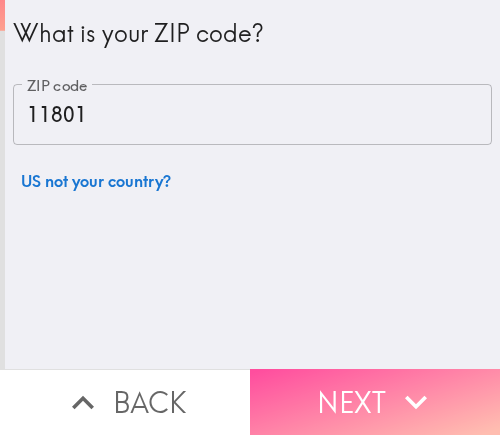 drag, startPoint x: 312, startPoint y: 378, endPoint x: 236, endPoint y: 385, distance: 76.321686 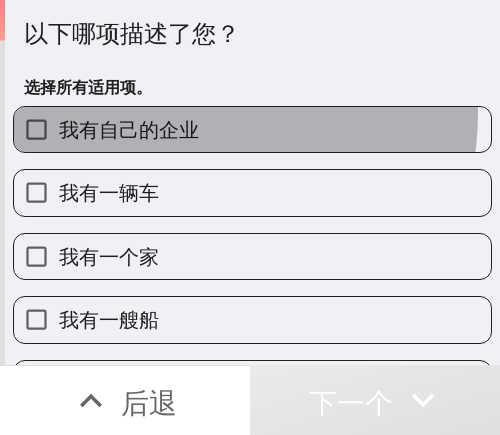 drag, startPoint x: 167, startPoint y: 112, endPoint x: 20, endPoint y: 221, distance: 183.00273 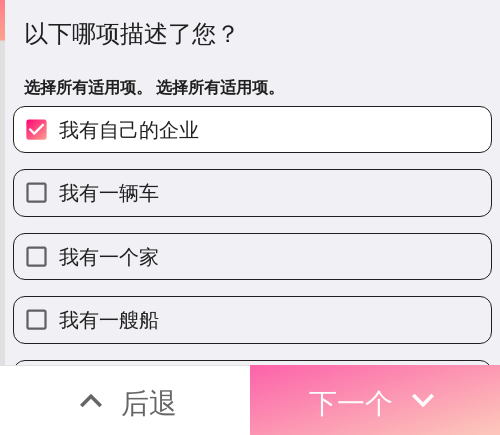 click on "下一个" at bounding box center [351, 402] 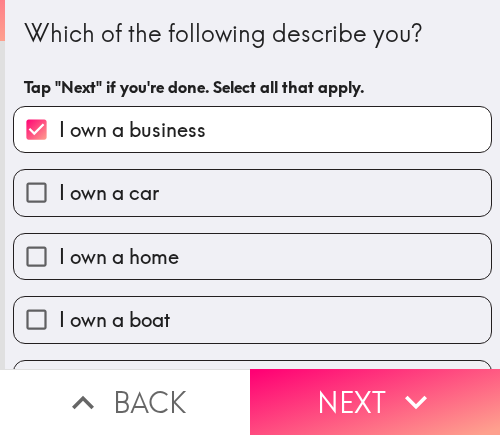 scroll, scrollTop: 0, scrollLeft: 0, axis: both 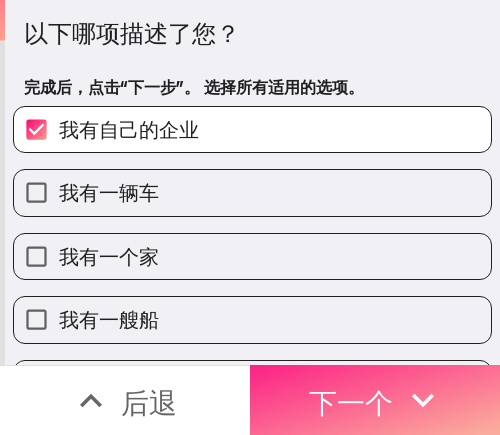 click on "下一个" at bounding box center [351, 402] 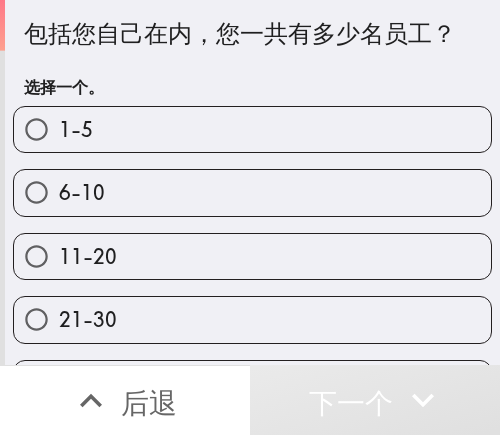 click on "1-5" at bounding box center [252, 129] 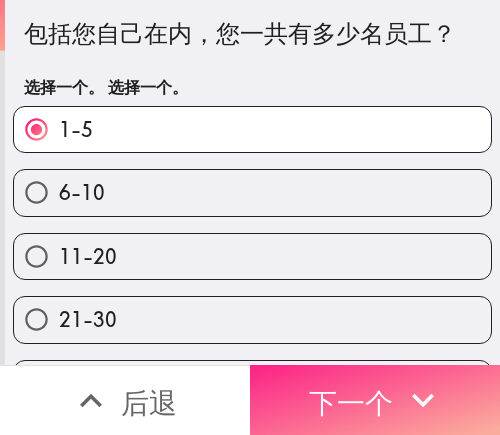 click on "下一个" at bounding box center (375, 400) 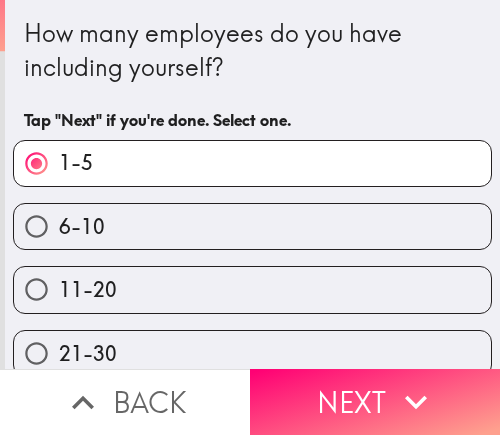 scroll, scrollTop: 0, scrollLeft: 0, axis: both 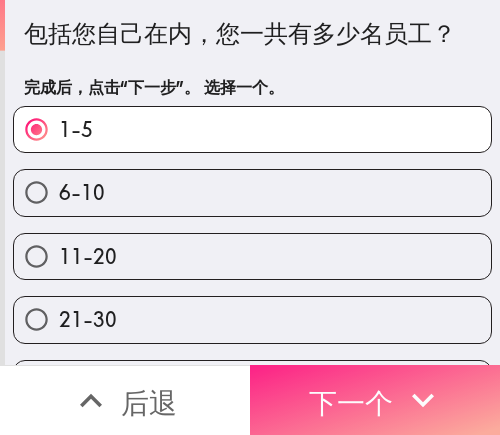 click on "下一个" at bounding box center [351, 402] 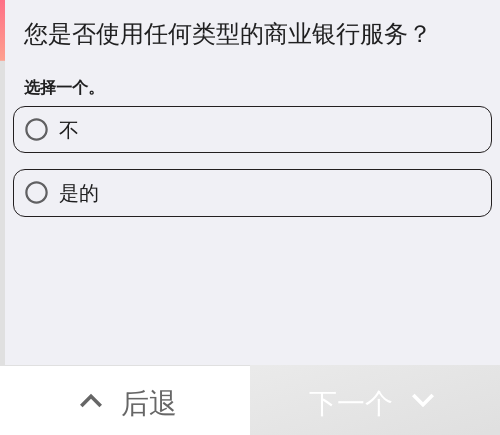 click on "不" at bounding box center (252, 129) 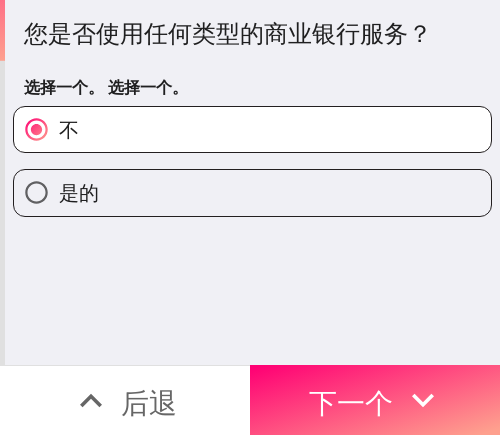 click on "是的" at bounding box center (252, 192) 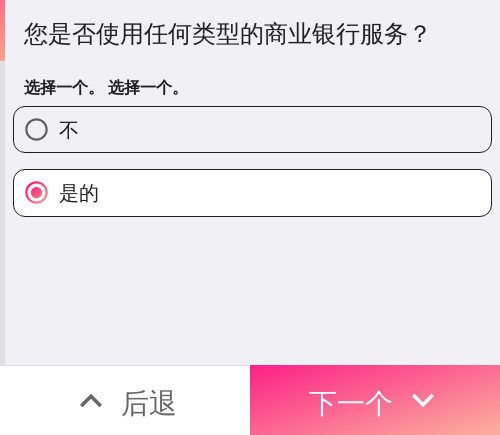 click on "下一个" at bounding box center (375, 400) 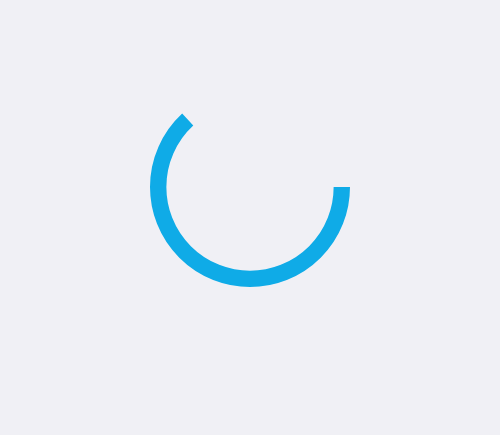 scroll, scrollTop: 0, scrollLeft: 0, axis: both 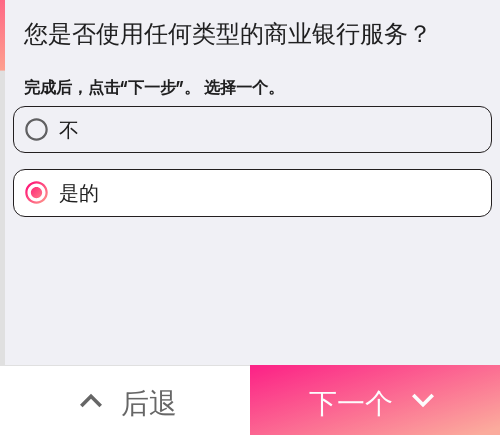 click 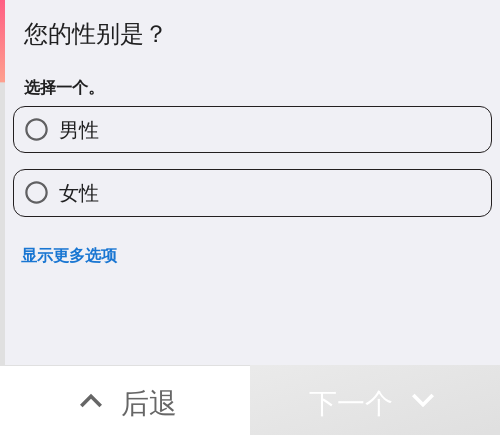 drag, startPoint x: 198, startPoint y: 185, endPoint x: 149, endPoint y: 219, distance: 59.64059 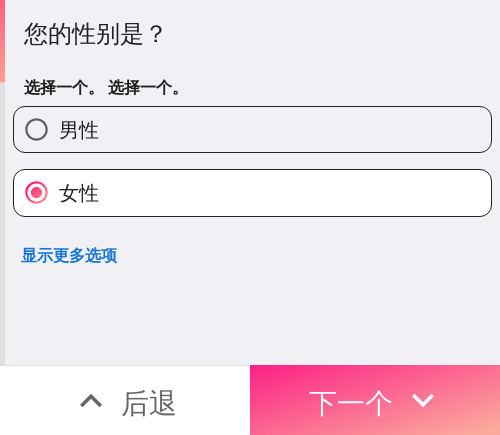 click on "下一个" at bounding box center (351, 402) 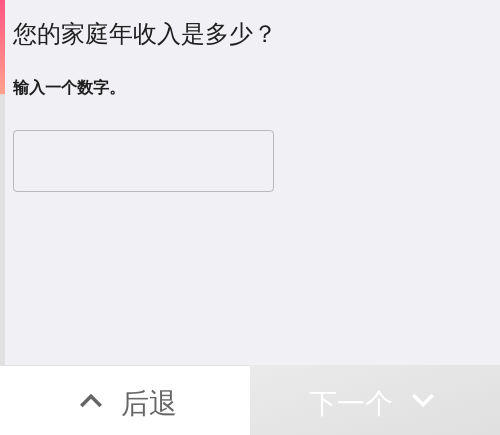 click at bounding box center (143, 161) 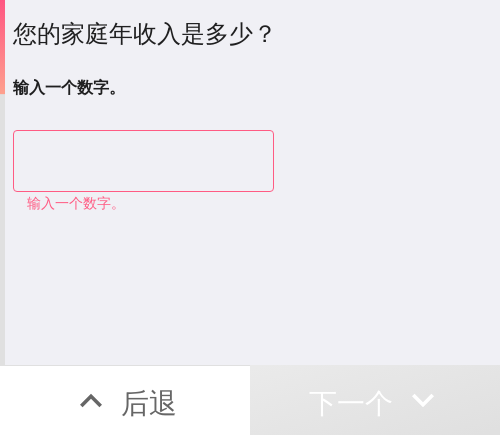 click at bounding box center (143, 161) 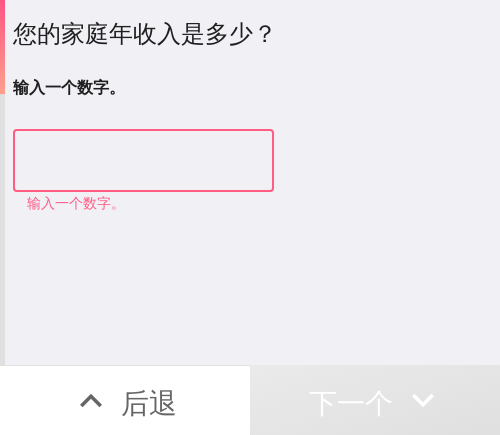 click at bounding box center [143, 161] 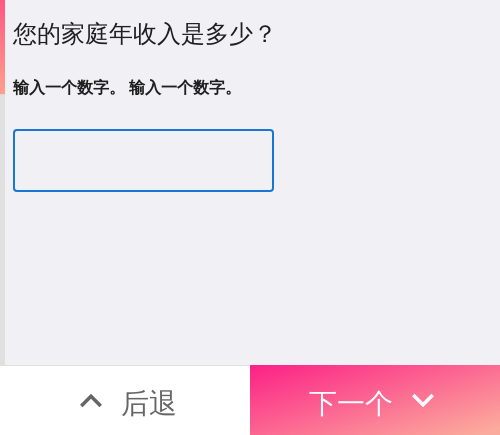 type on "320000" 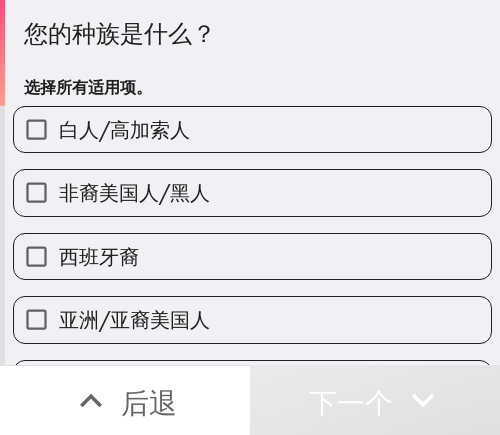 click on "白人/高加索人" at bounding box center (252, 129) 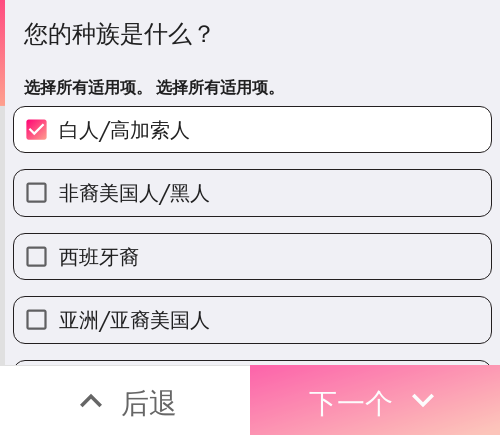 click on "下一个" at bounding box center [351, 402] 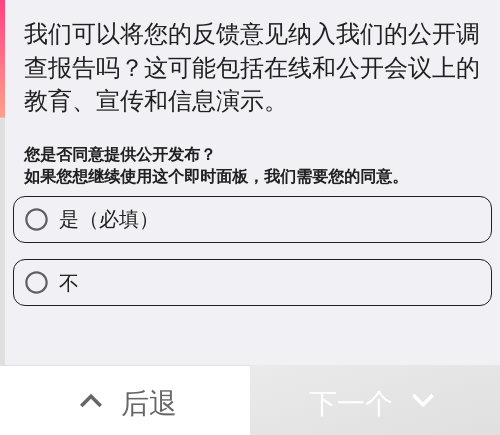 click on "是（必填）" at bounding box center (252, 219) 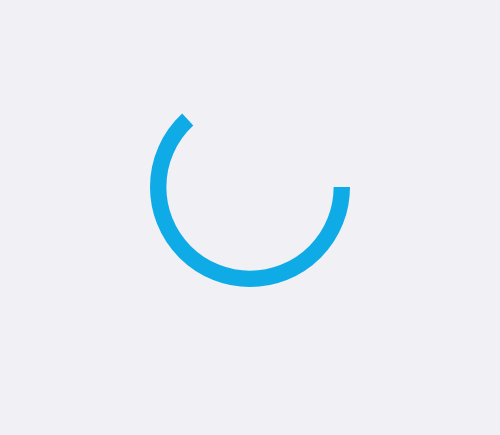 scroll, scrollTop: 0, scrollLeft: 0, axis: both 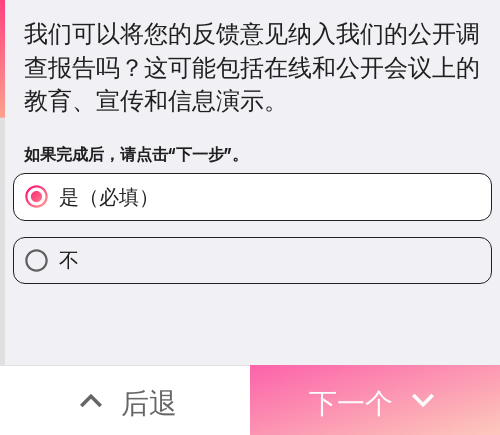 click on "下一个" at bounding box center [351, 402] 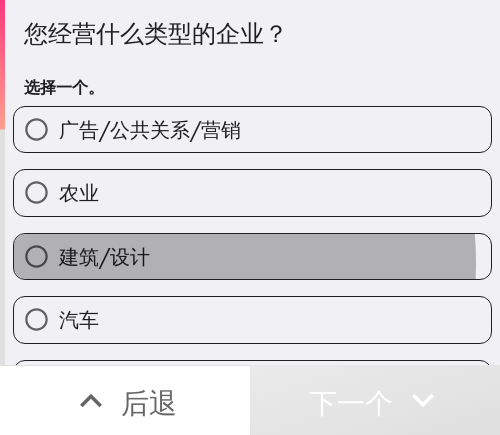 drag, startPoint x: 133, startPoint y: 263, endPoint x: 128, endPoint y: 273, distance: 11.18034 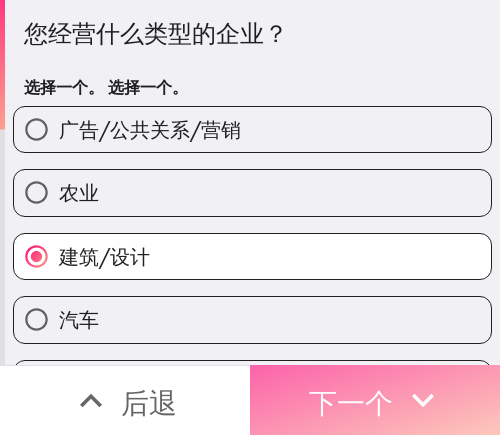 click on "下一个" at bounding box center (351, 402) 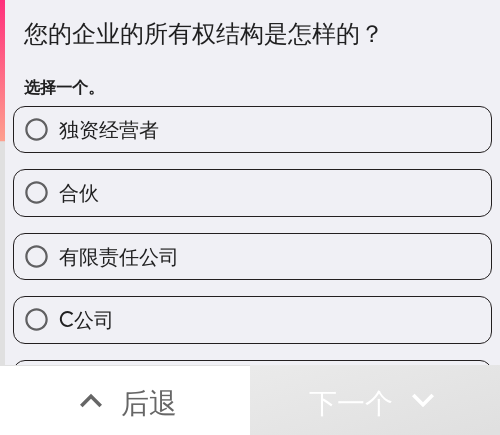 click on "独资经营者" at bounding box center (109, 129) 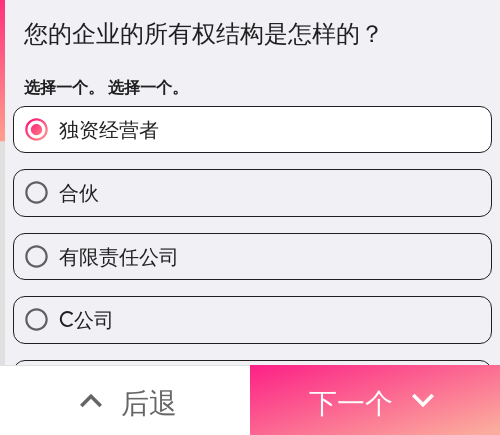 click on "下一个" at bounding box center (351, 402) 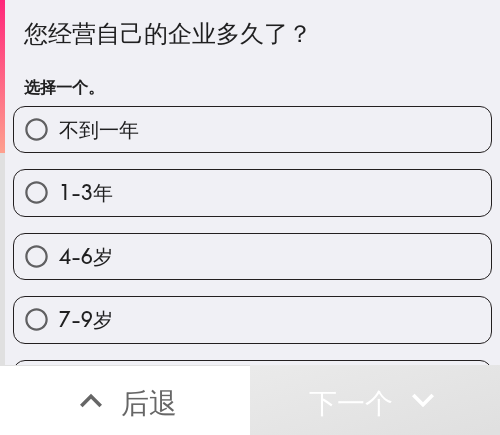 scroll, scrollTop: 59, scrollLeft: 0, axis: vertical 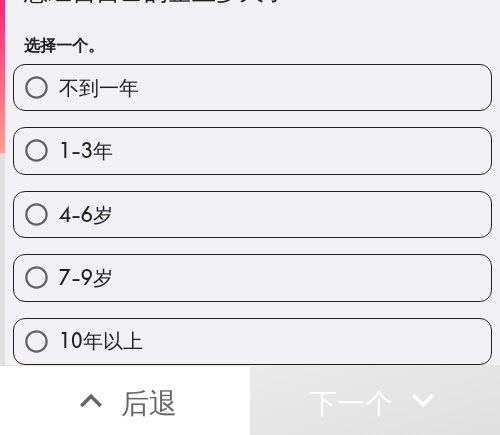 click on "10年以上" at bounding box center (252, 341) 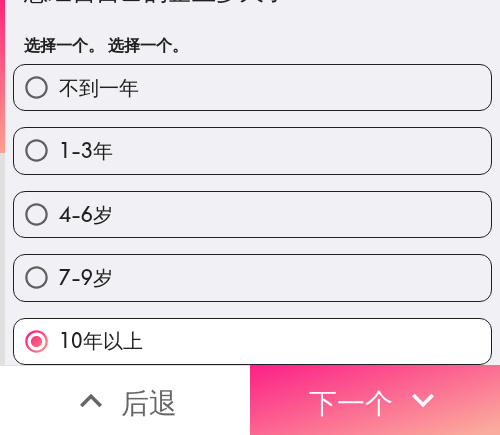 click on "下一个" at bounding box center (351, 402) 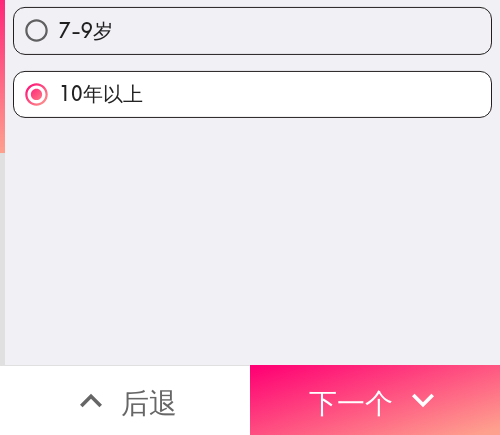 scroll, scrollTop: 0, scrollLeft: 0, axis: both 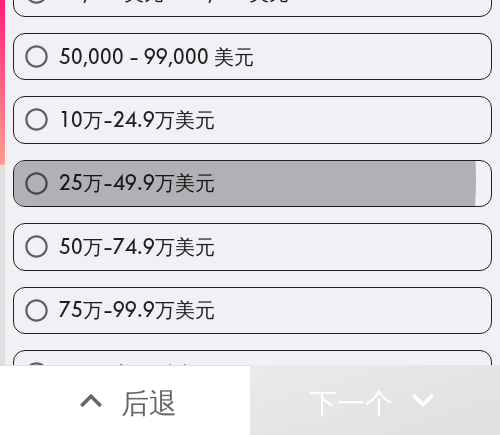 click on "25万-49.9万美元" at bounding box center (137, 182) 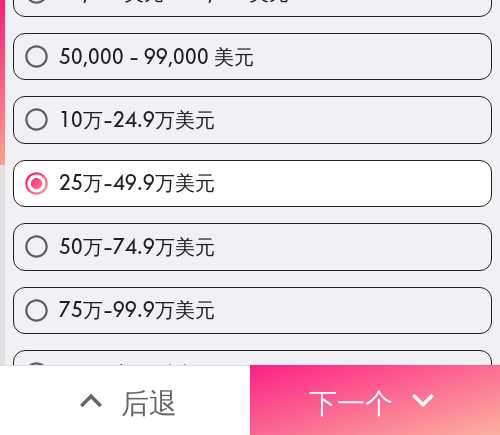 click on "下一个" at bounding box center [351, 402] 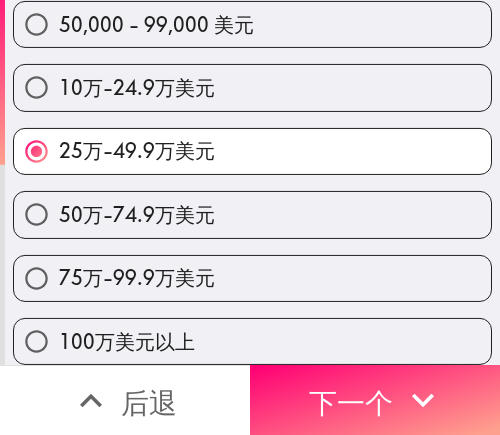 scroll, scrollTop: 101, scrollLeft: 0, axis: vertical 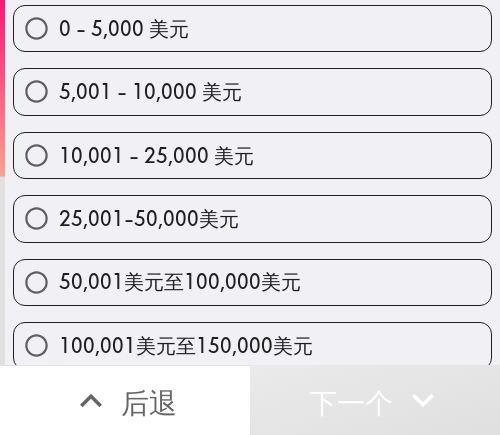 click on "50,001美元至100,000美元" at bounding box center (180, 281) 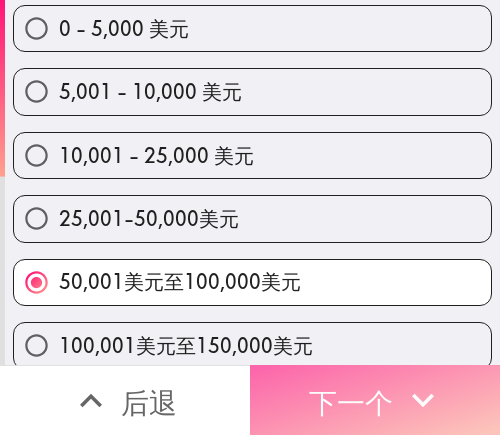 drag, startPoint x: 368, startPoint y: 372, endPoint x: 347, endPoint y: 373, distance: 21.023796 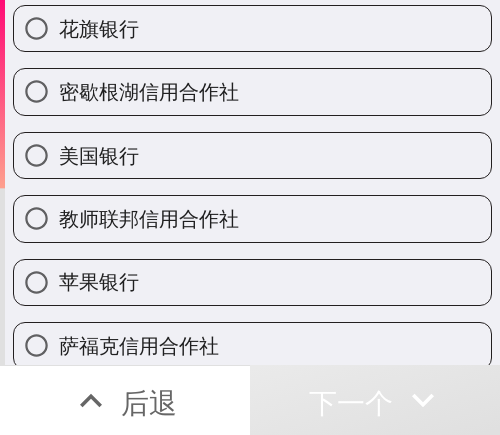 scroll, scrollTop: 68, scrollLeft: 0, axis: vertical 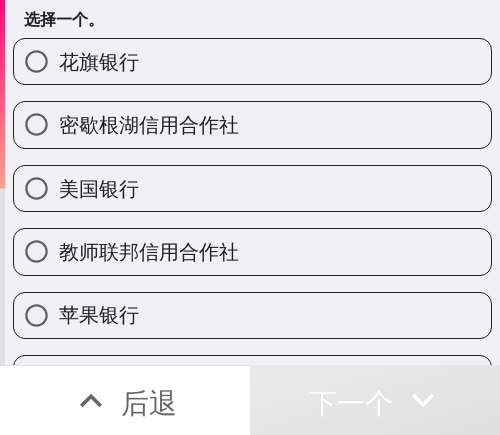 click on "花旗银行" at bounding box center [252, 61] 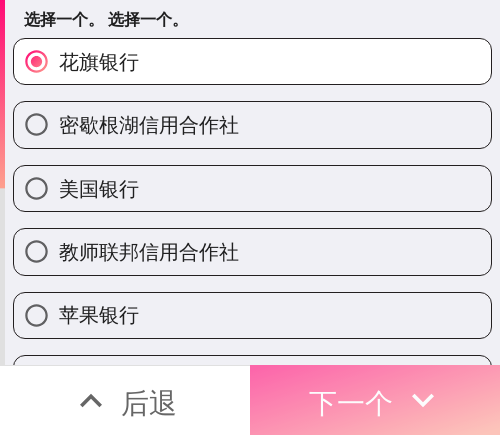 click on "下一个" at bounding box center (351, 402) 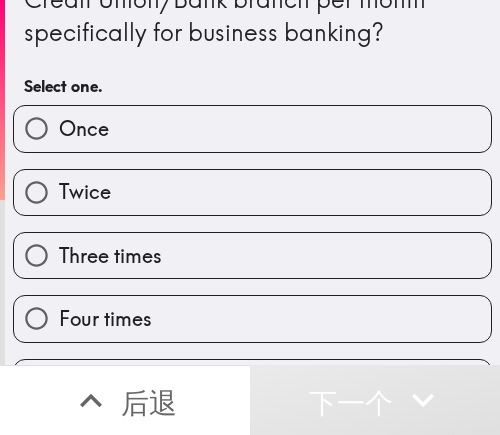 scroll, scrollTop: 0, scrollLeft: 0, axis: both 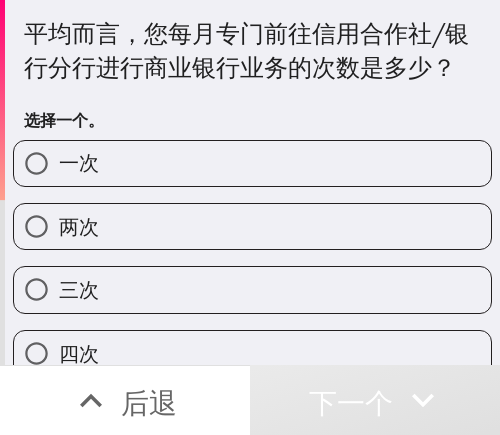 drag, startPoint x: 200, startPoint y: 207, endPoint x: 95, endPoint y: 229, distance: 107.28001 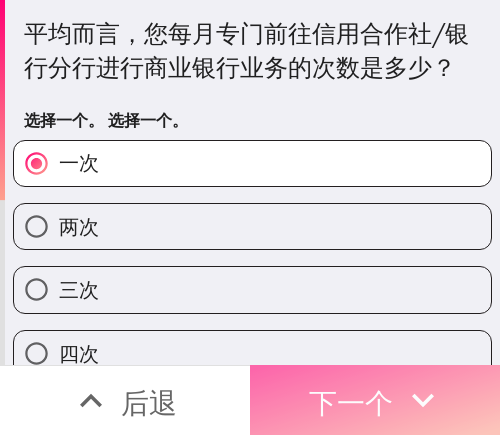 click on "下一个" at bounding box center (351, 402) 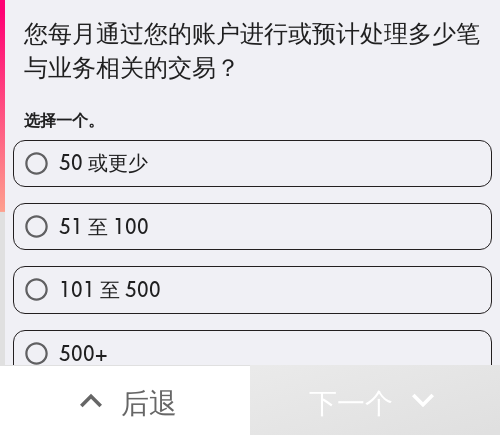 click on "50 或更少" at bounding box center (36, 163) 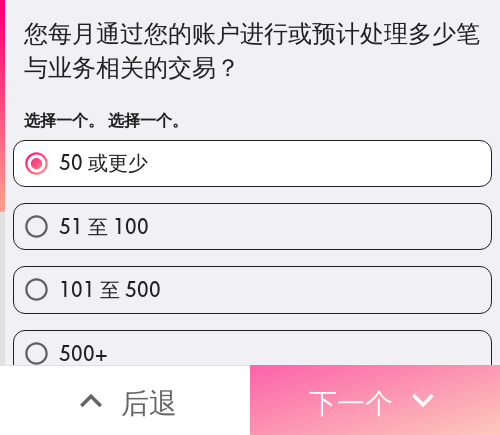 click on "下一个" at bounding box center [351, 402] 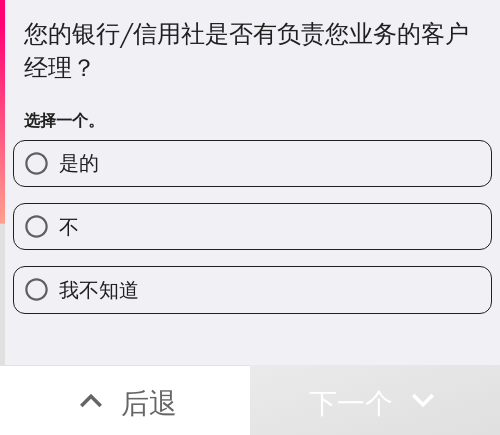 click on "是的" at bounding box center (252, 163) 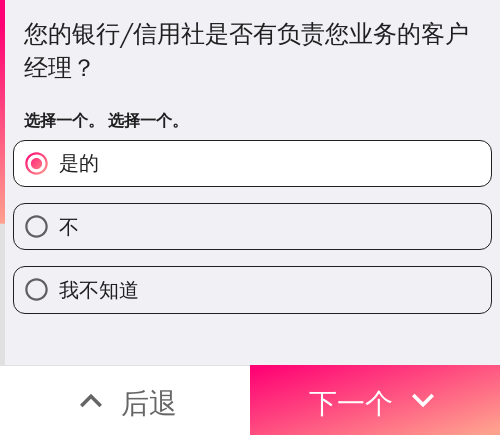 click on "不" at bounding box center (252, 226) 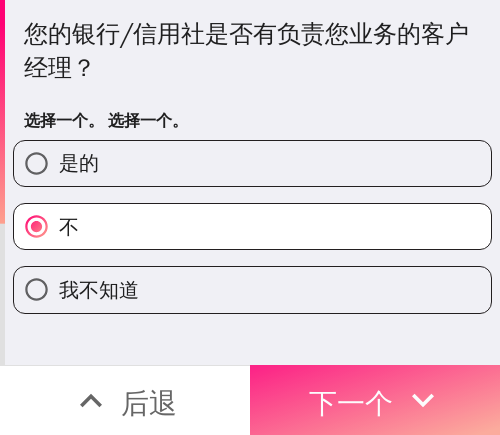 click on "下一个" at bounding box center [375, 400] 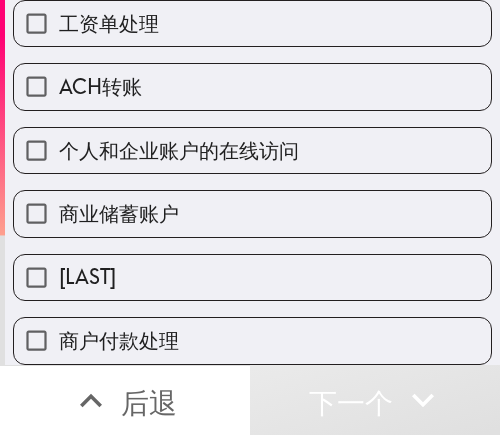 click on "商业储蓄账户" at bounding box center [119, 213] 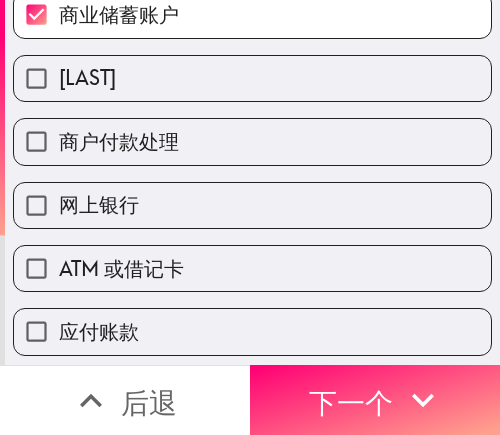 scroll, scrollTop: 500, scrollLeft: 0, axis: vertical 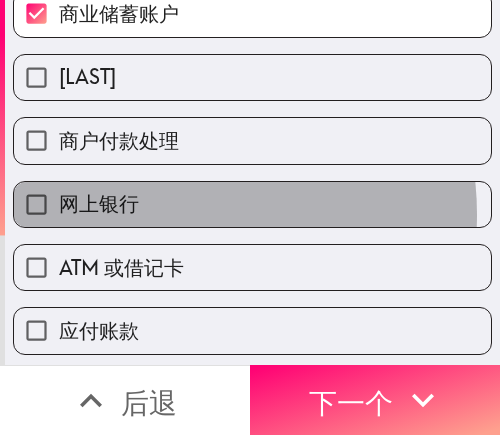 click on "网上银行" at bounding box center (252, 204) 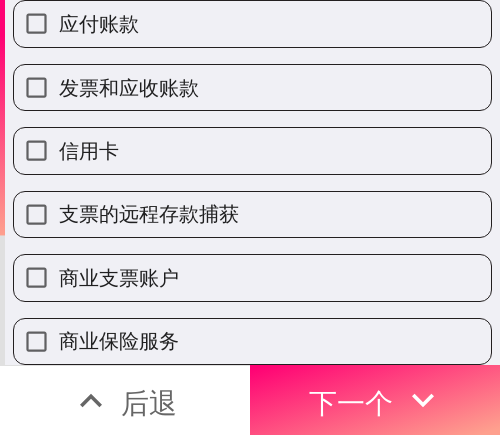 scroll, scrollTop: 824, scrollLeft: 0, axis: vertical 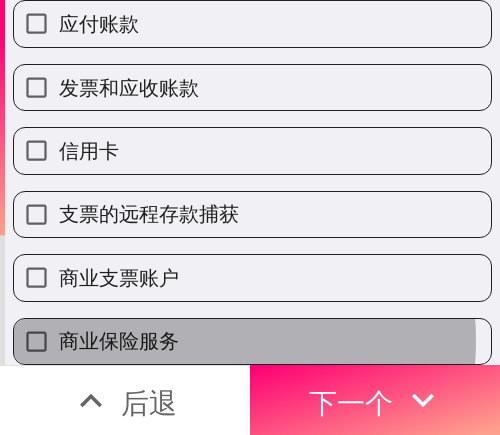 click on "商业保险服务" at bounding box center [119, 340] 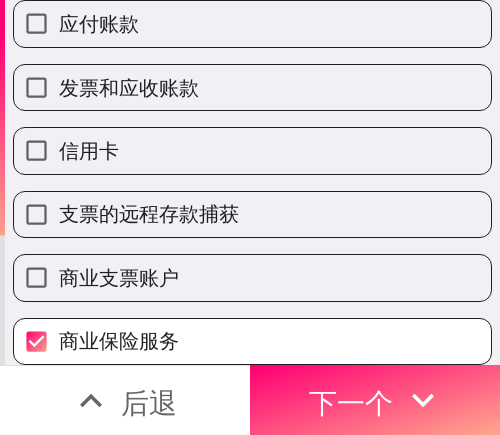 scroll, scrollTop: 824, scrollLeft: 0, axis: vertical 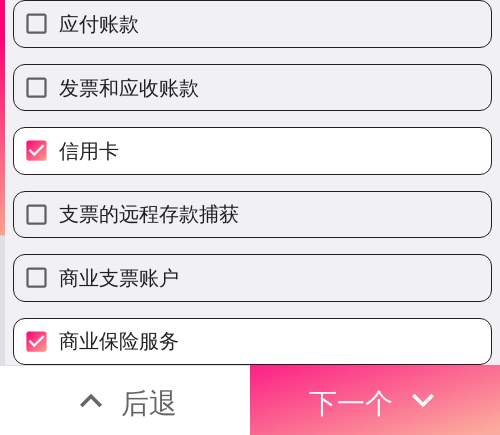 click on "下一个" at bounding box center (351, 402) 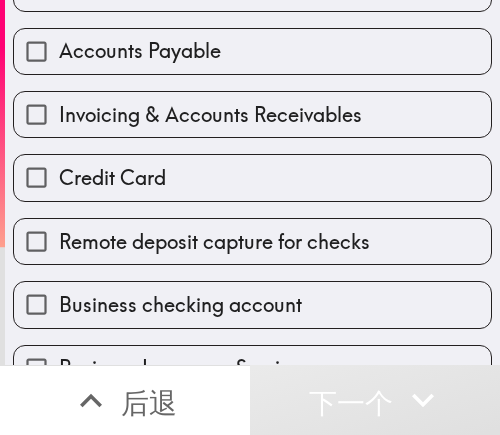 scroll, scrollTop: 746, scrollLeft: 0, axis: vertical 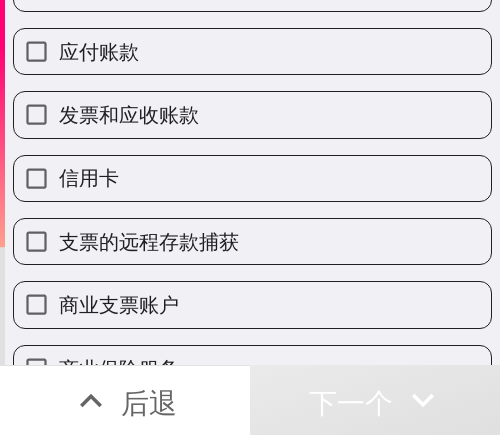click on "应付账款" at bounding box center [99, 51] 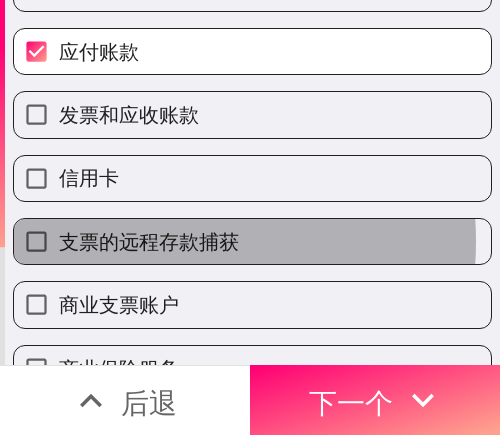 click on "支票的远程存款捕获" at bounding box center (149, 241) 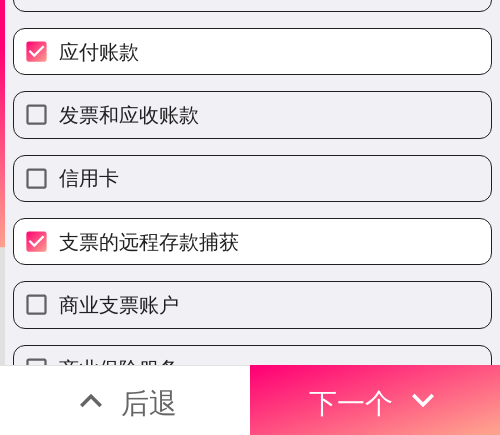 click on "商业支票账户" at bounding box center [252, 304] 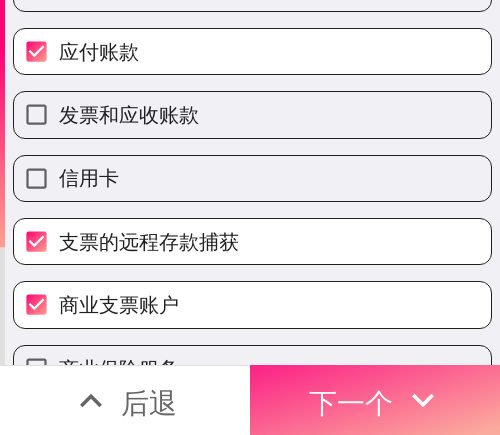 click on "下一个" at bounding box center (351, 400) 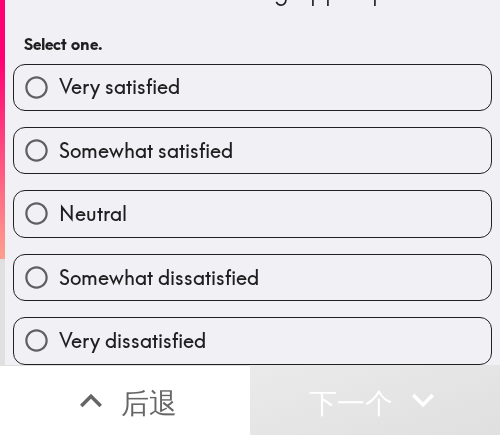 scroll, scrollTop: 92, scrollLeft: 0, axis: vertical 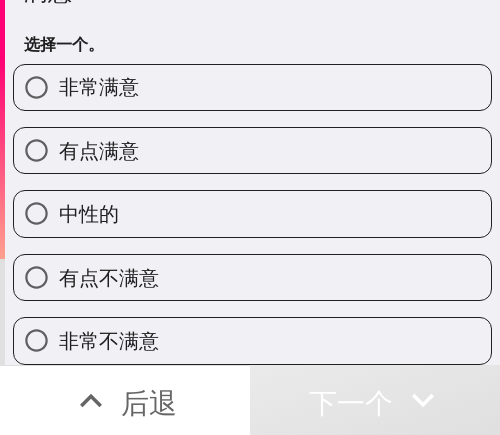 click on "有点满意" at bounding box center [252, 150] 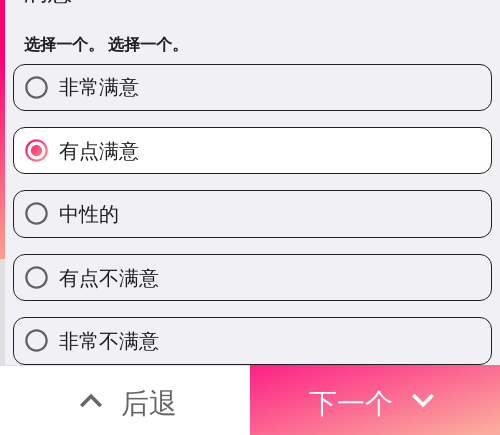 click on "下一个" at bounding box center [351, 402] 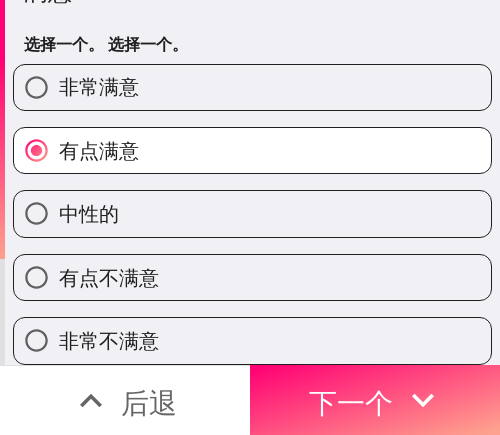 scroll, scrollTop: 0, scrollLeft: 0, axis: both 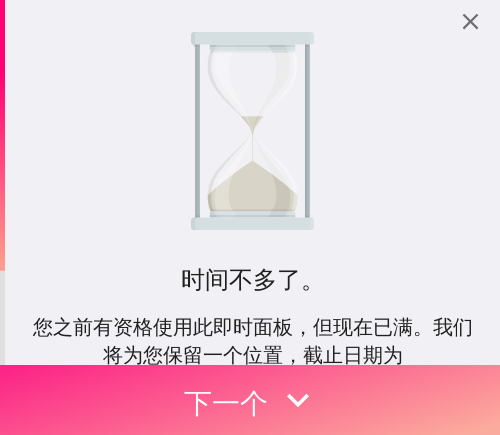 click on "下一个" at bounding box center (250, 400) 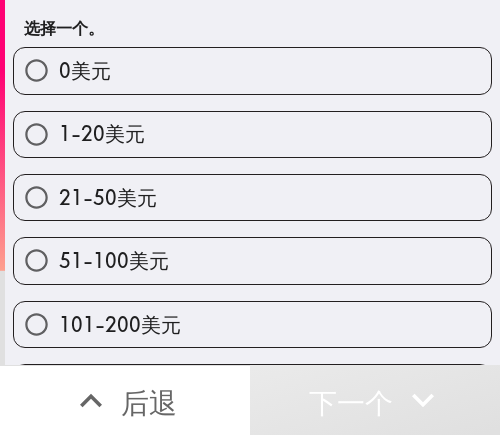 scroll, scrollTop: 90, scrollLeft: 0, axis: vertical 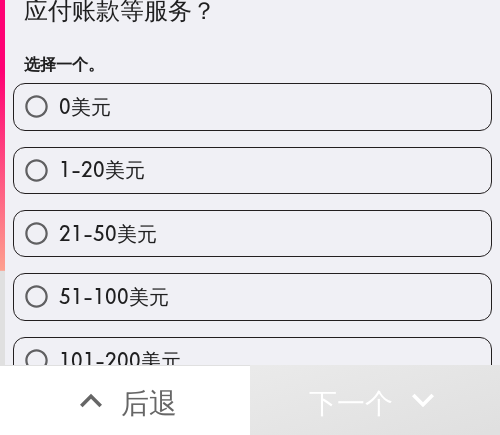 click on "21-50美元" at bounding box center [108, 233] 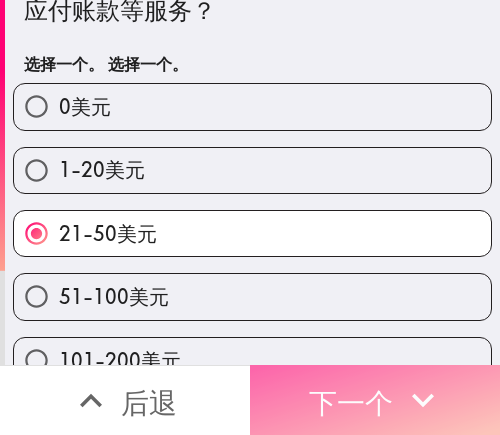 click on "下一个" at bounding box center (351, 402) 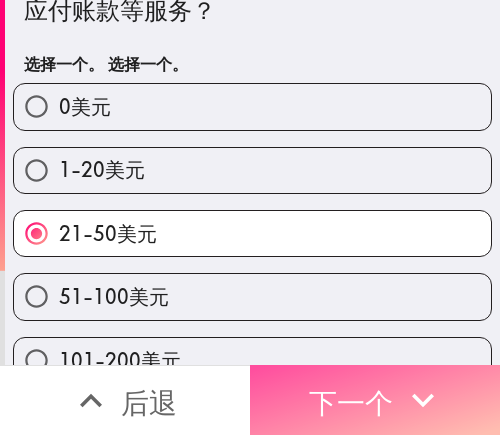 scroll, scrollTop: 0, scrollLeft: 0, axis: both 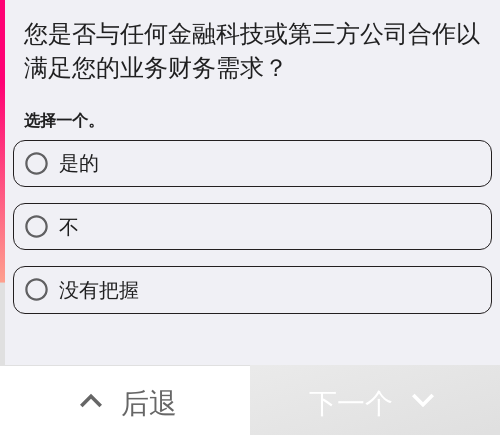 click on "不" at bounding box center [252, 226] 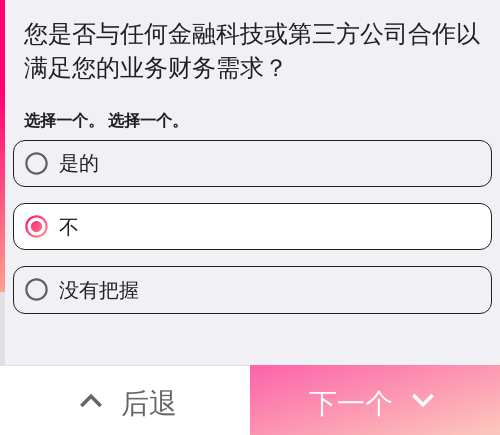 click on "下一个" at bounding box center [351, 402] 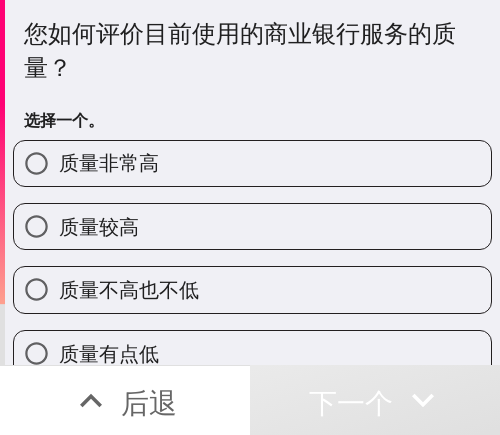 click on "质量较高" at bounding box center [99, 226] 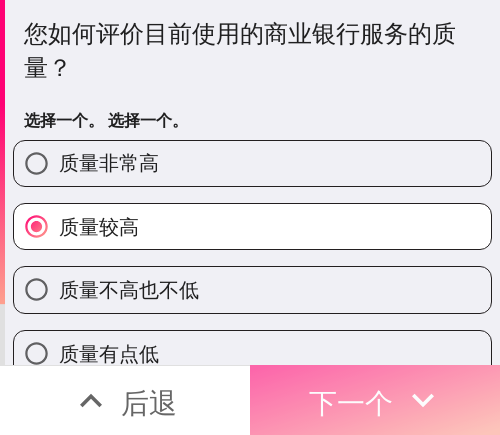 drag, startPoint x: 324, startPoint y: 374, endPoint x: 56, endPoint y: 373, distance: 268.00186 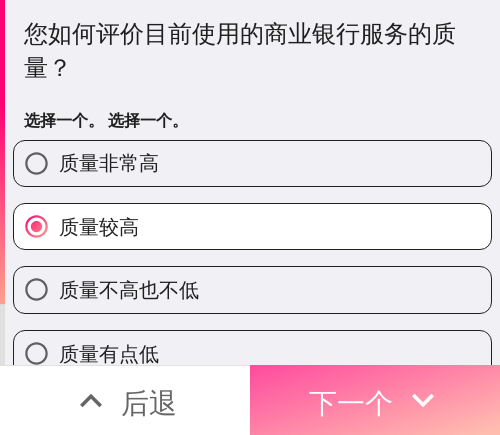 click on "下一个" at bounding box center [351, 402] 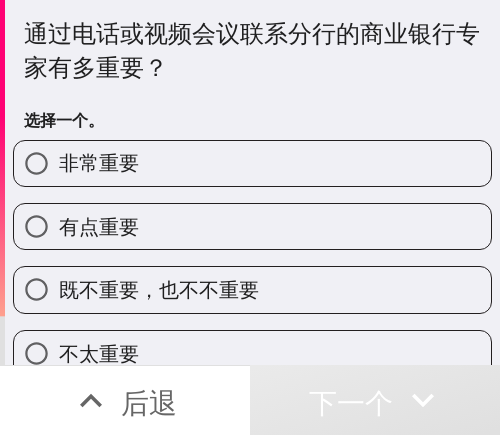 click on "有点重要" at bounding box center [99, 226] 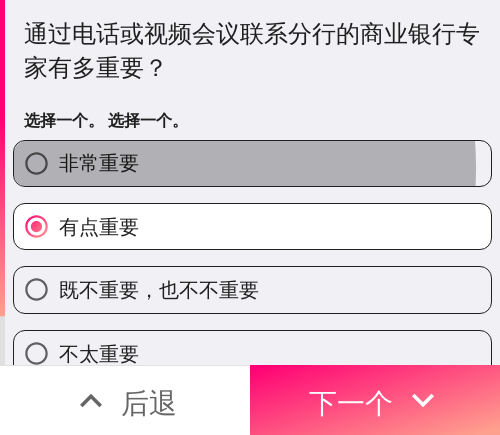 click on "非常重要" at bounding box center (99, 162) 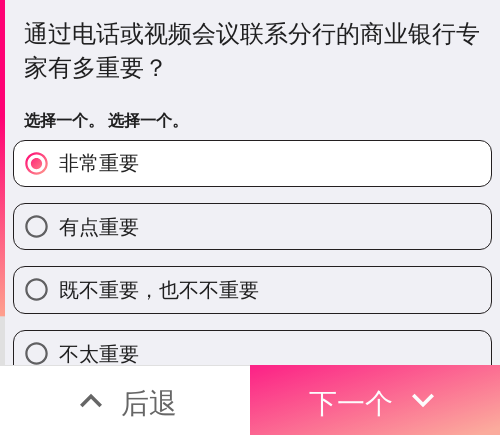 click on "下一个" at bounding box center (375, 400) 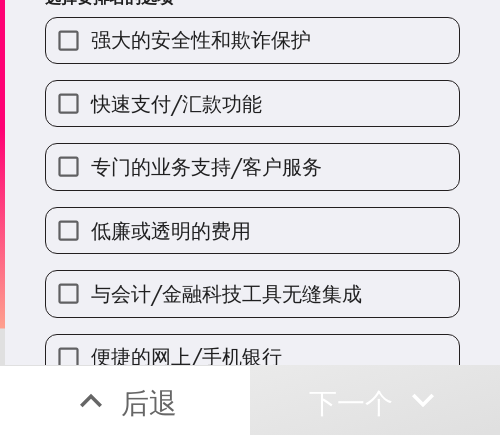 scroll, scrollTop: 200, scrollLeft: 0, axis: vertical 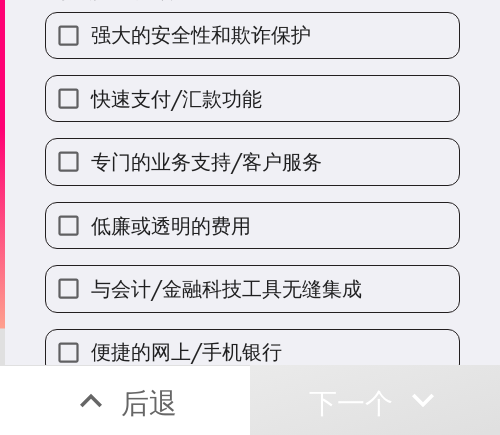 click on "与会计/金融科技工具无缝集成" at bounding box center (252, 288) 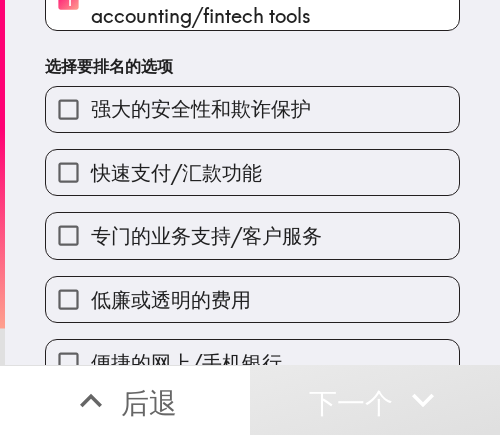 click on "快速支付/汇款功能" at bounding box center [252, 172] 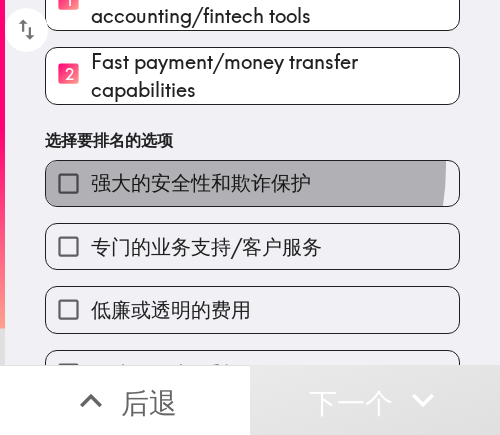 click on "强大的安全性和欺诈保护" at bounding box center (252, 183) 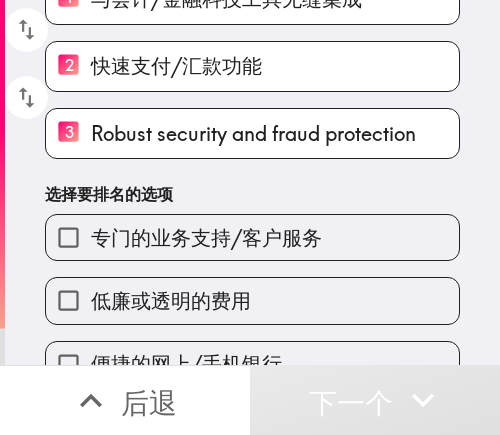 click on "低廉或透明的费用" at bounding box center [171, 300] 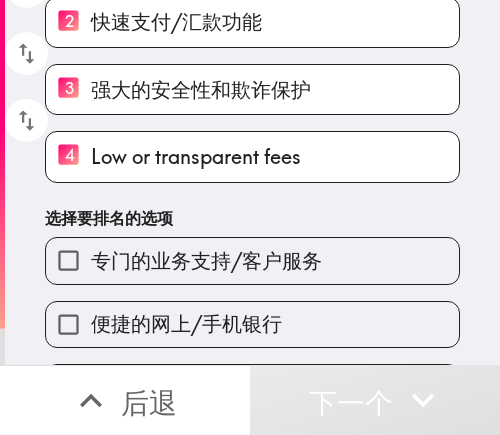 scroll, scrollTop: 308, scrollLeft: 0, axis: vertical 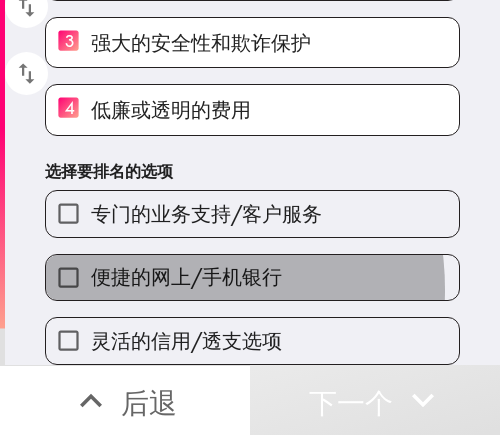 click on "便捷的网上/手机银行" at bounding box center [186, 277] 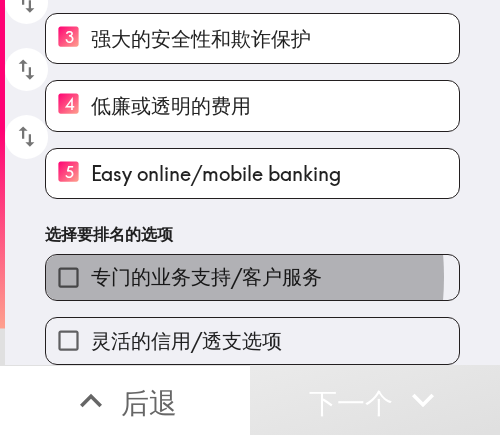 drag, startPoint x: 160, startPoint y: 264, endPoint x: 143, endPoint y: 308, distance: 47.169907 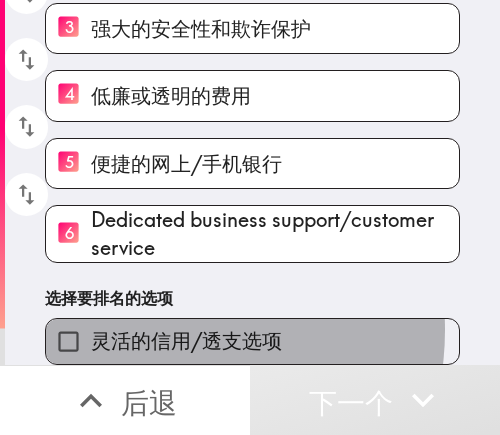 click on "灵活的信用/透支选项" at bounding box center (186, 340) 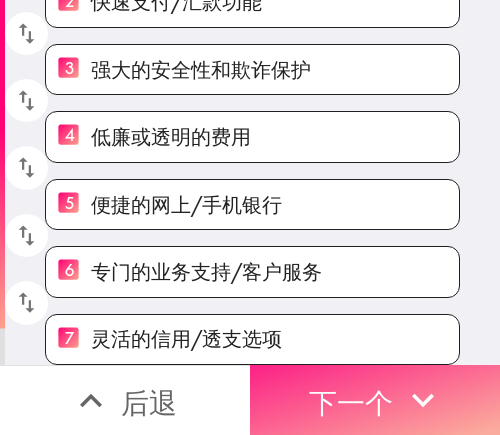 click on "下一个" at bounding box center (351, 402) 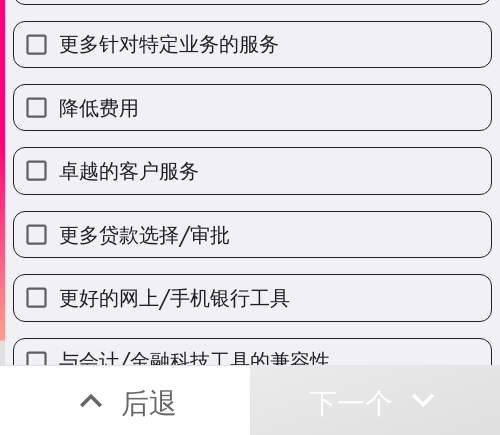 scroll, scrollTop: 17, scrollLeft: 0, axis: vertical 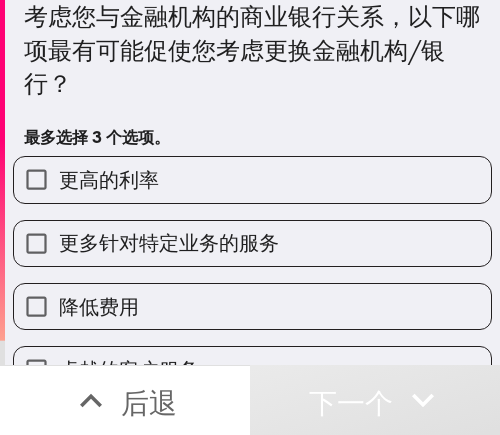 click on "更多针对特定业务的服务" at bounding box center (169, 242) 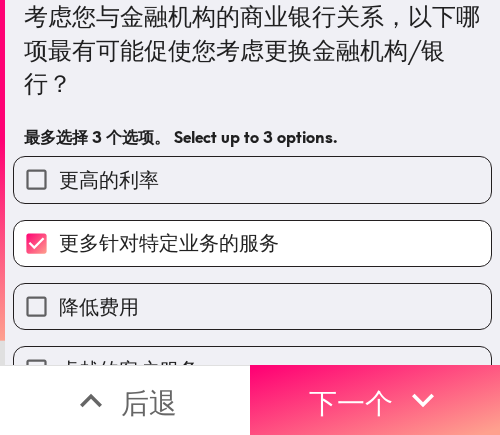 scroll, scrollTop: 117, scrollLeft: 0, axis: vertical 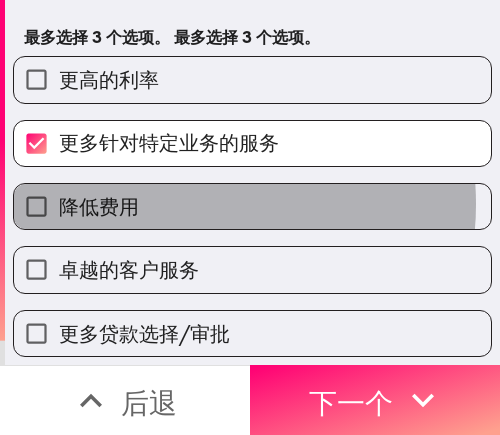 click on "降低费用" at bounding box center [252, 206] 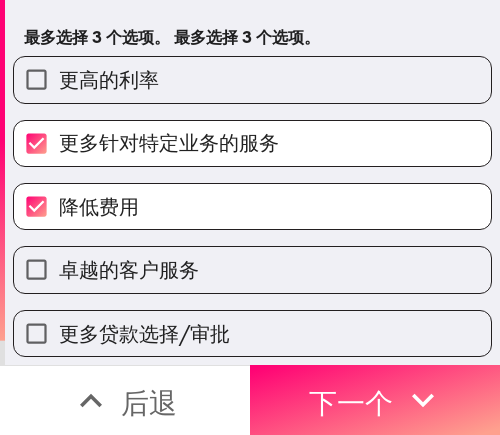 click on "卓越的客户服务" at bounding box center [252, 269] 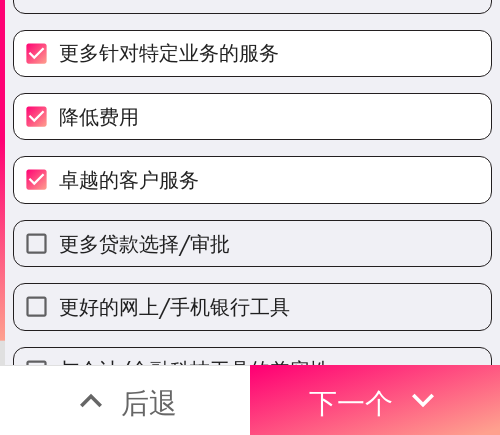 scroll, scrollTop: 317, scrollLeft: 0, axis: vertical 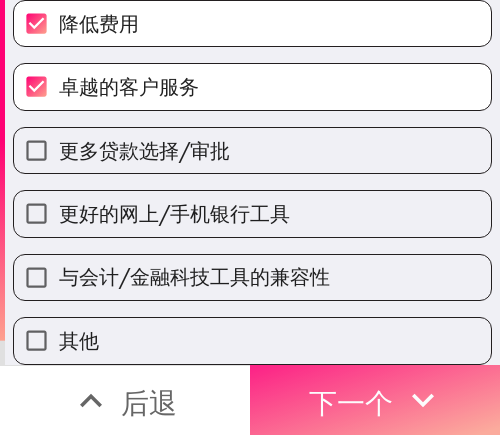 click on "下一个" at bounding box center [351, 402] 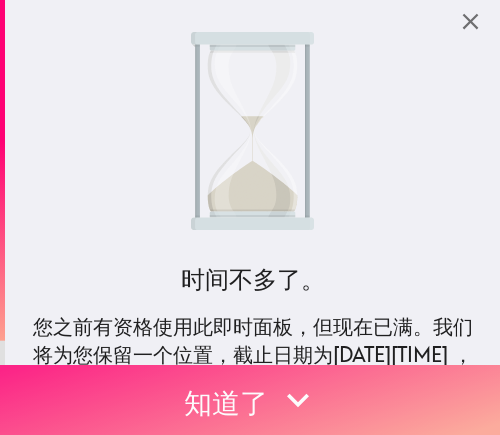 scroll, scrollTop: 0, scrollLeft: 0, axis: both 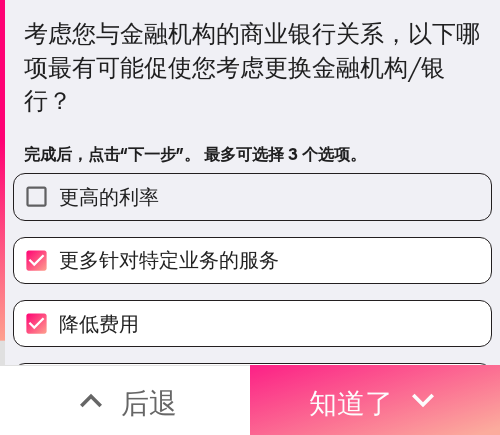 drag, startPoint x: 325, startPoint y: 379, endPoint x: 305, endPoint y: 385, distance: 20.880613 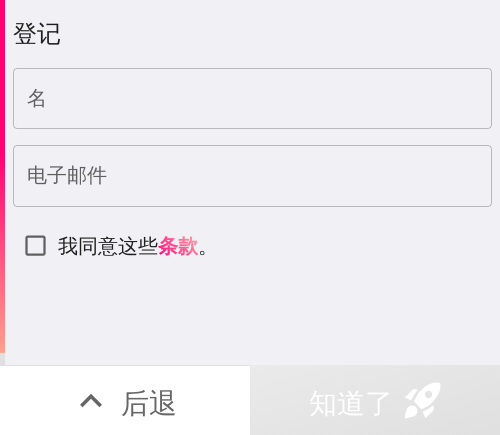 drag, startPoint x: 128, startPoint y: 104, endPoint x: 23, endPoint y: 143, distance: 112.00893 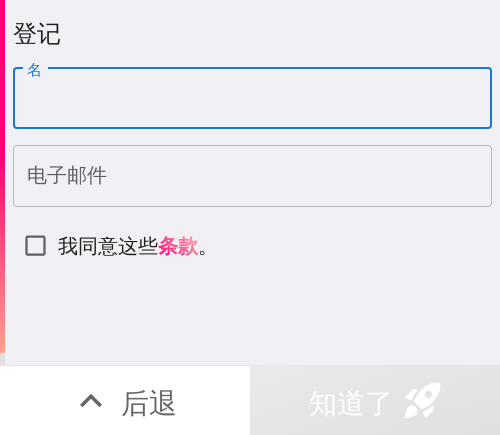 paste on "[FIRST]" 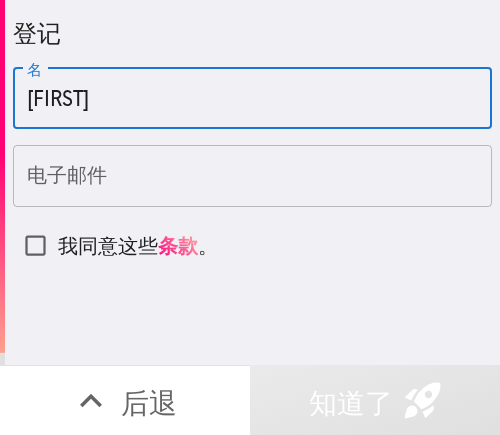 type on "[FIRST]" 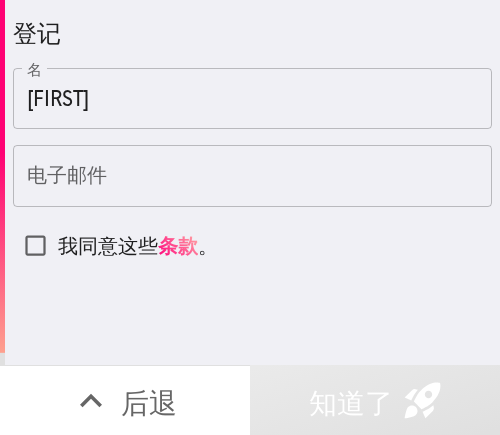 drag, startPoint x: 119, startPoint y: 192, endPoint x: 102, endPoint y: 196, distance: 17.464249 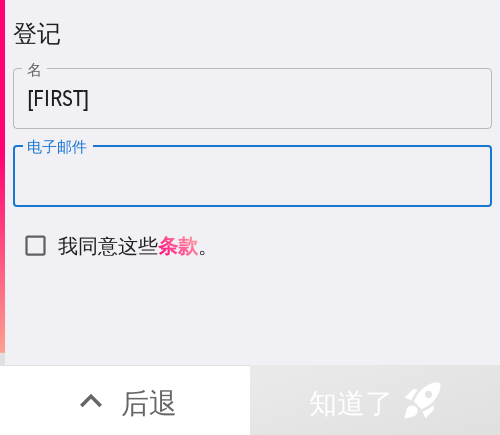 paste on "[EMAIL]" 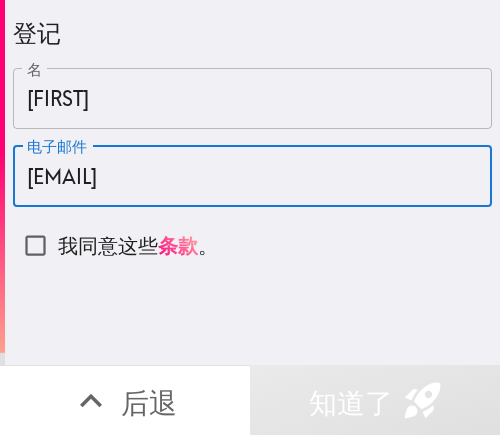 type on "[EMAIL]" 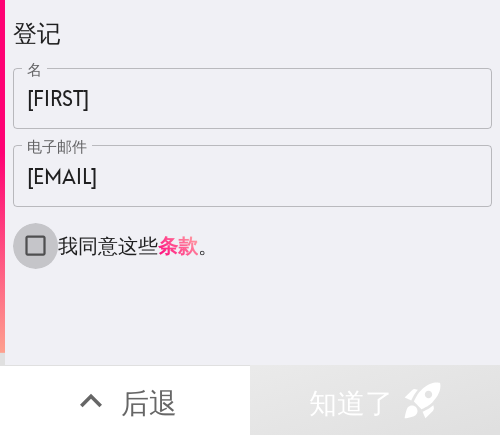 drag, startPoint x: 24, startPoint y: 247, endPoint x: 22, endPoint y: 258, distance: 11.18034 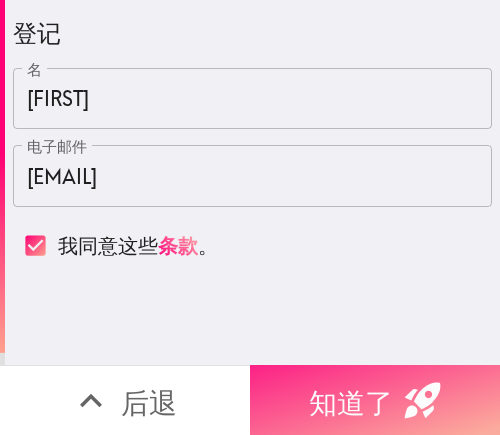 click on "知道了" at bounding box center [351, 402] 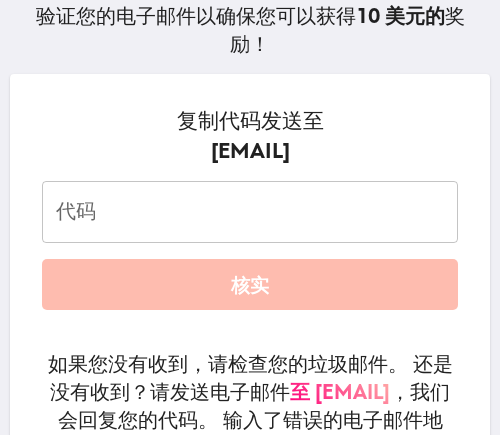 scroll, scrollTop: 200, scrollLeft: 0, axis: vertical 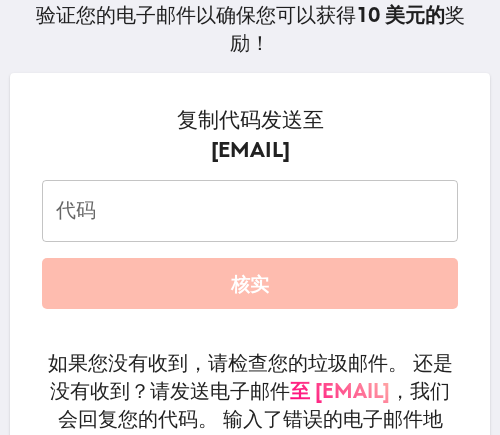 click on "代码" at bounding box center (250, 211) 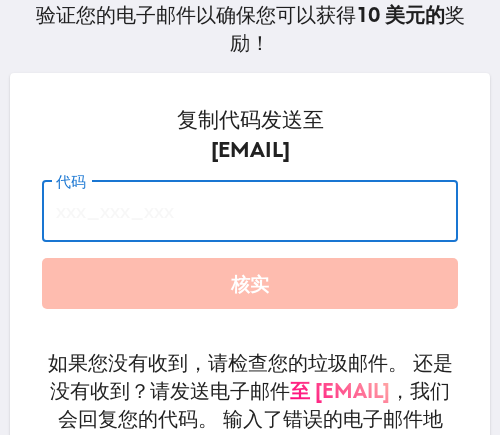 paste on "rbe_N5j_5p2" 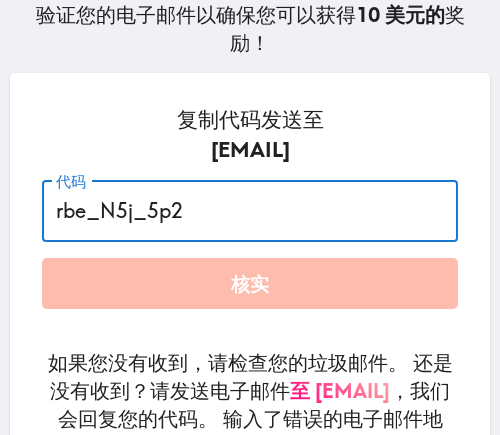 type on "rbe_N5j_5p2" 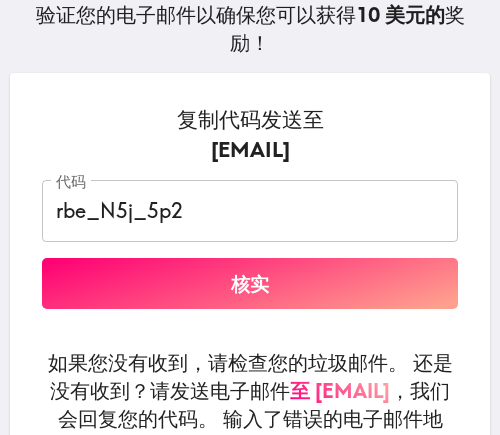 click on "核实" at bounding box center (250, 283) 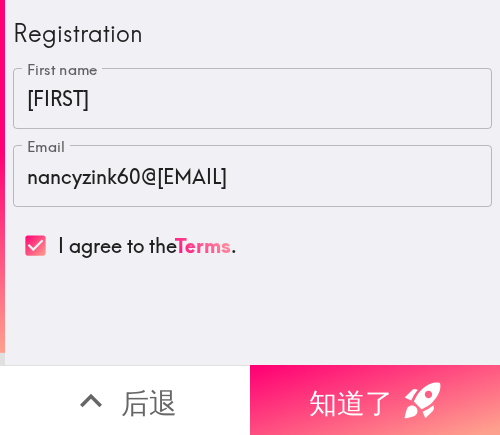 scroll, scrollTop: 0, scrollLeft: 0, axis: both 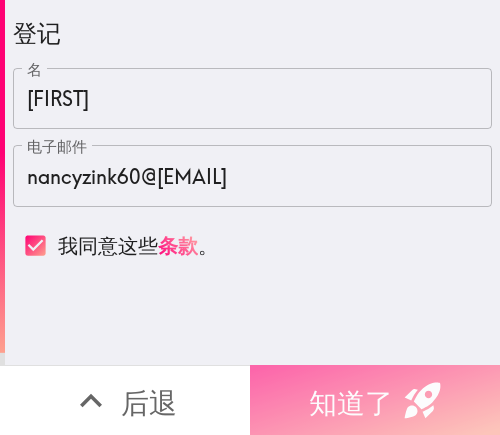 click on "知道了" at bounding box center [351, 402] 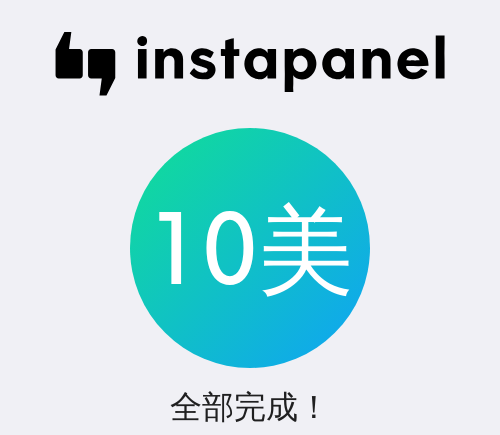 scroll, scrollTop: 433, scrollLeft: 0, axis: vertical 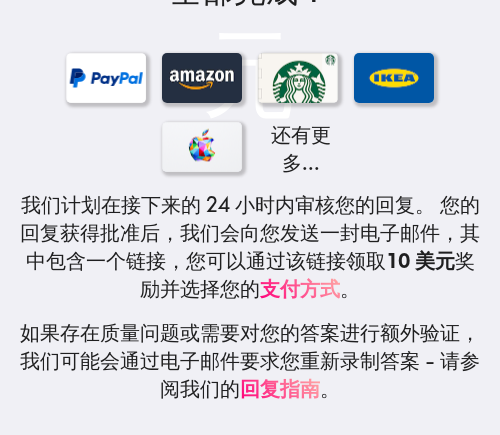 click on "还有更多..." at bounding box center [250, 114] 